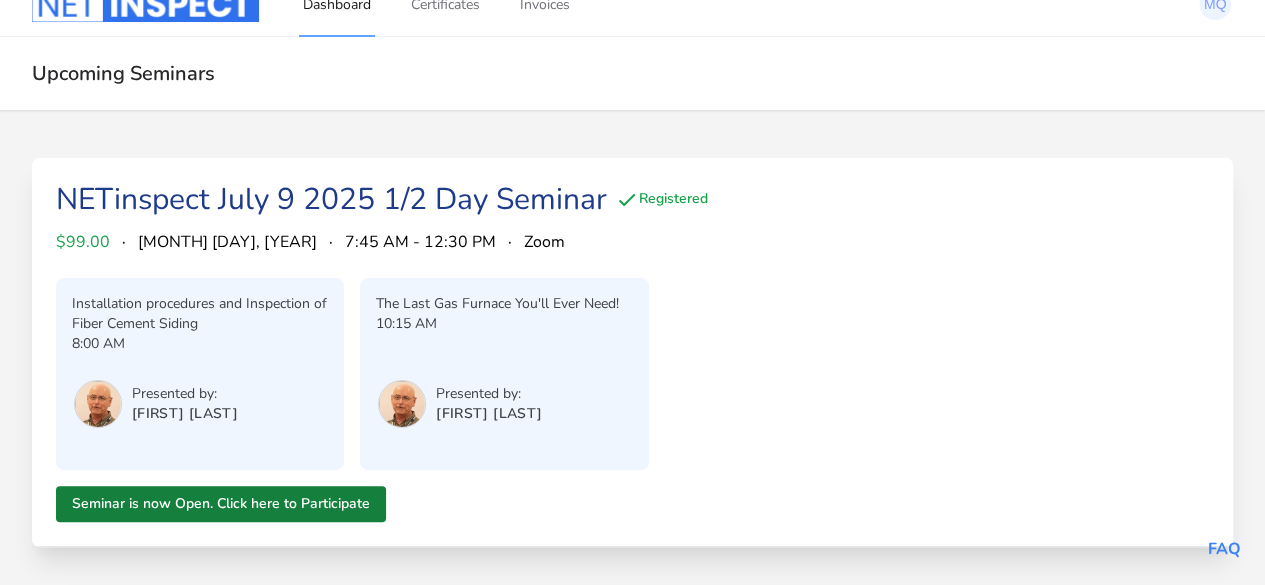 scroll, scrollTop: 37, scrollLeft: 0, axis: vertical 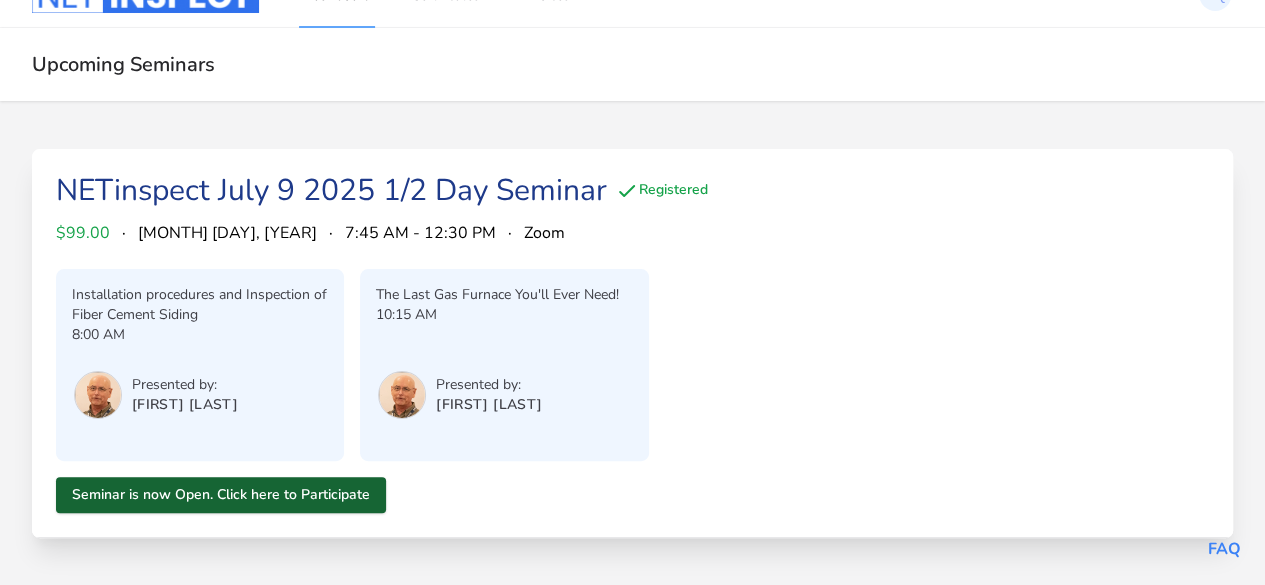 click on "Seminar is now Open. Click here to Participate" at bounding box center (221, 495) 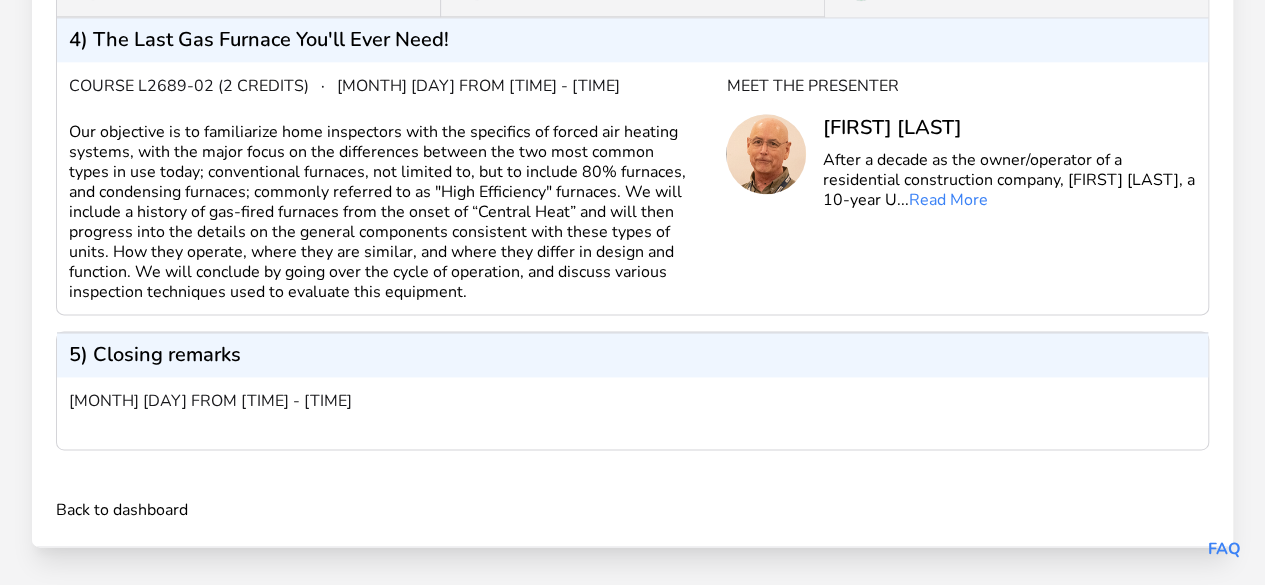 scroll, scrollTop: 1216, scrollLeft: 0, axis: vertical 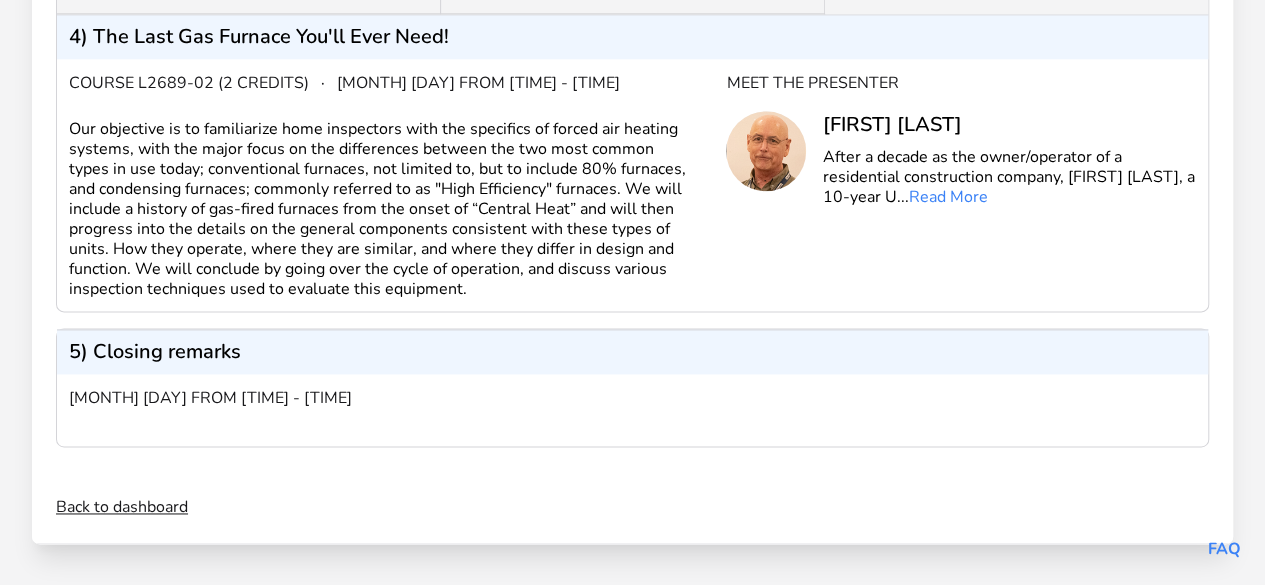 click on "Back to dashboard" at bounding box center [122, 507] 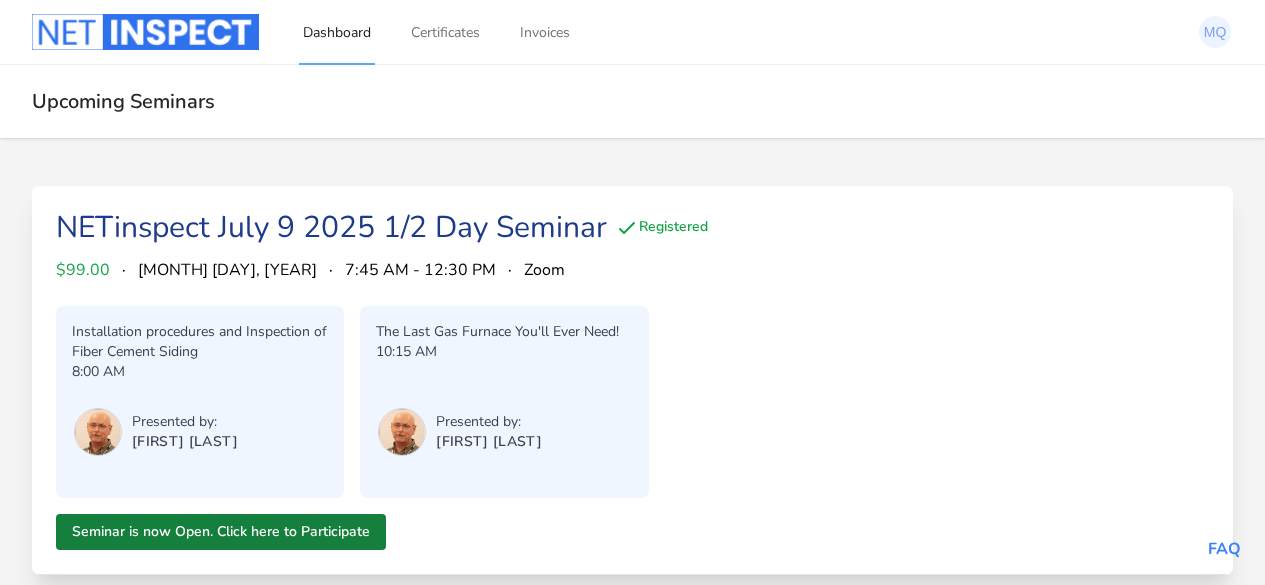 scroll, scrollTop: 0, scrollLeft: 0, axis: both 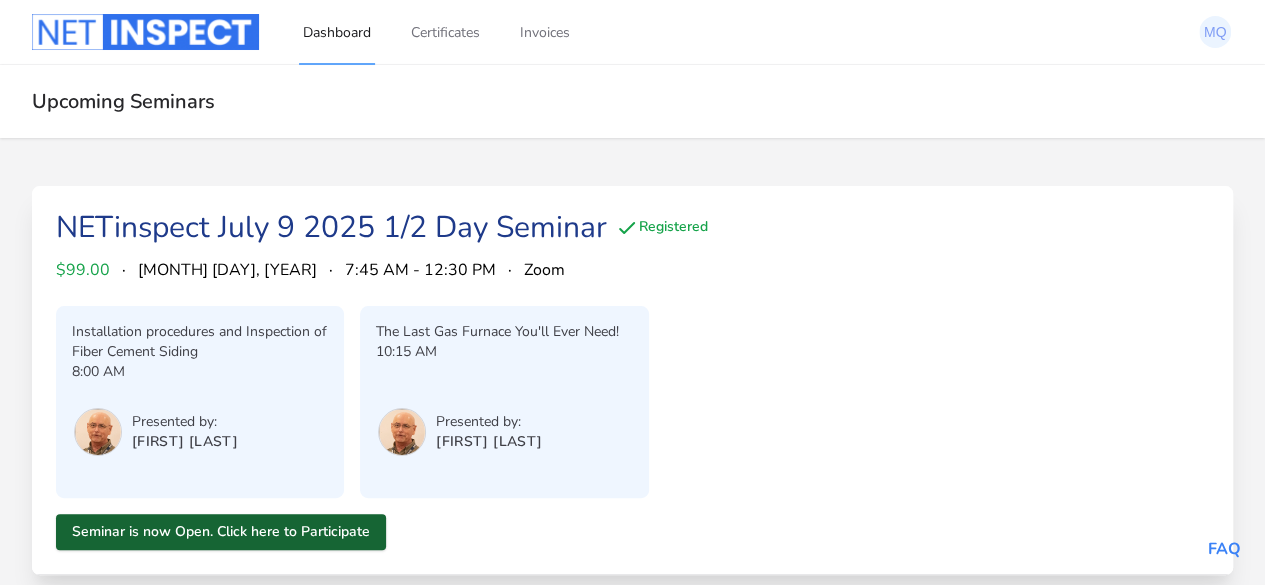 click on "Seminar is now Open. Click here to Participate" at bounding box center [221, 532] 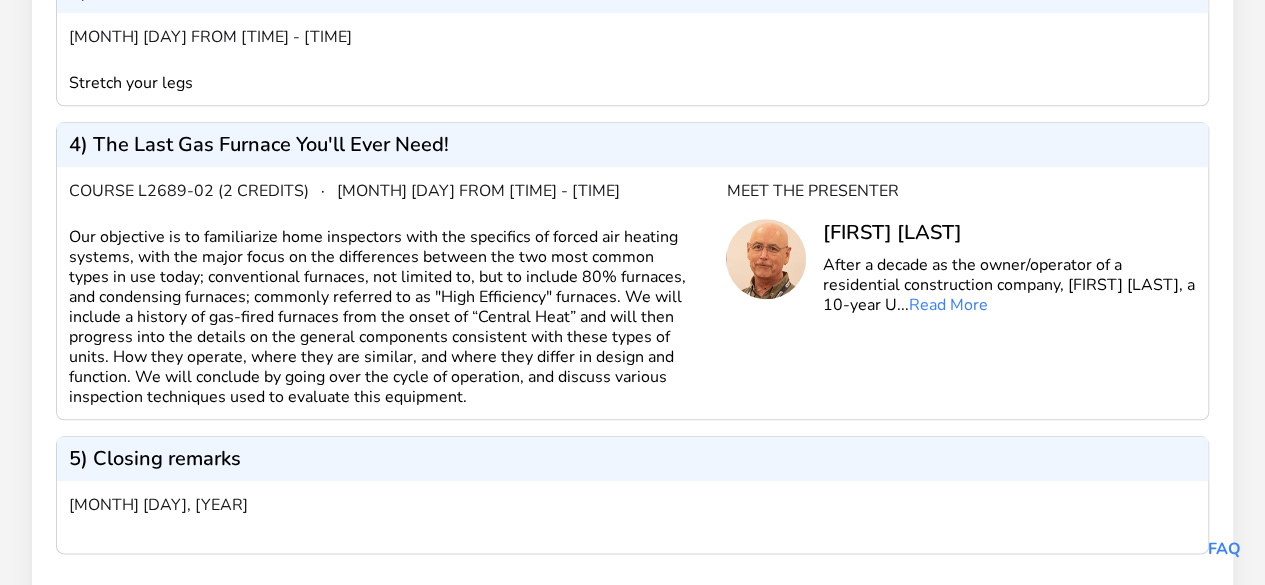 scroll, scrollTop: 1020, scrollLeft: 0, axis: vertical 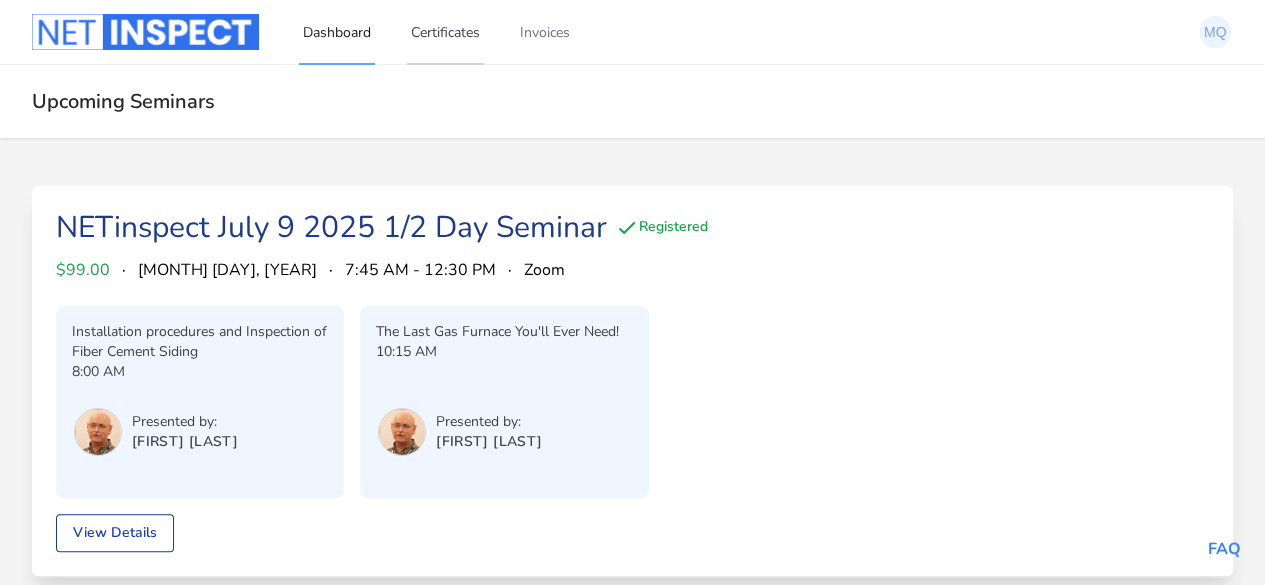 click on "Certificates" at bounding box center (445, 32) 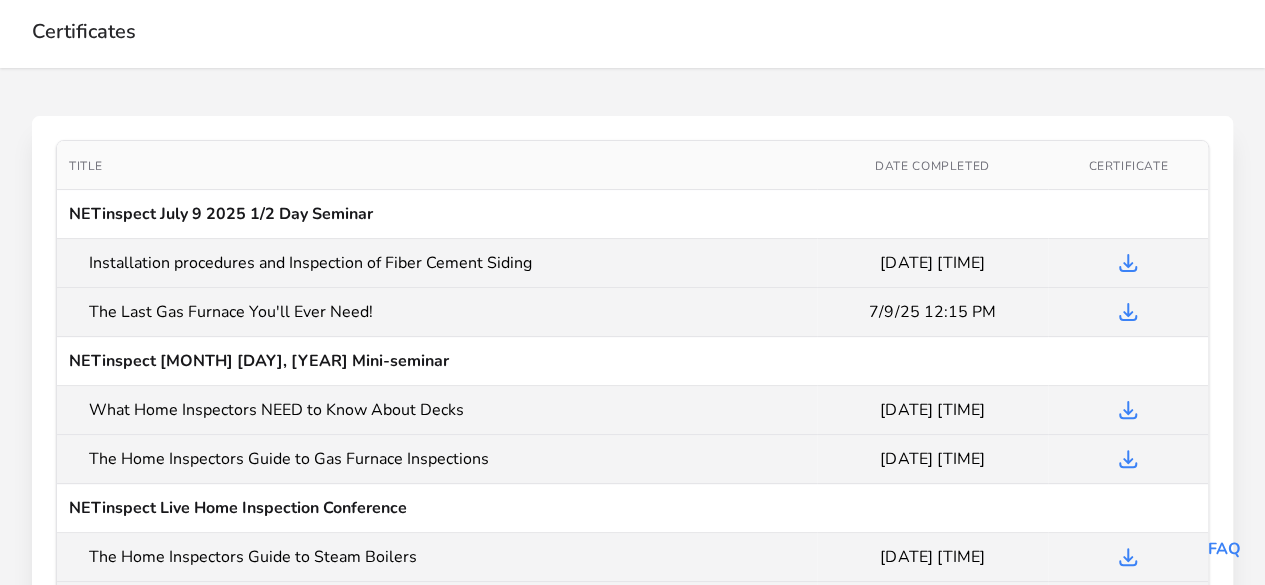 scroll, scrollTop: 100, scrollLeft: 0, axis: vertical 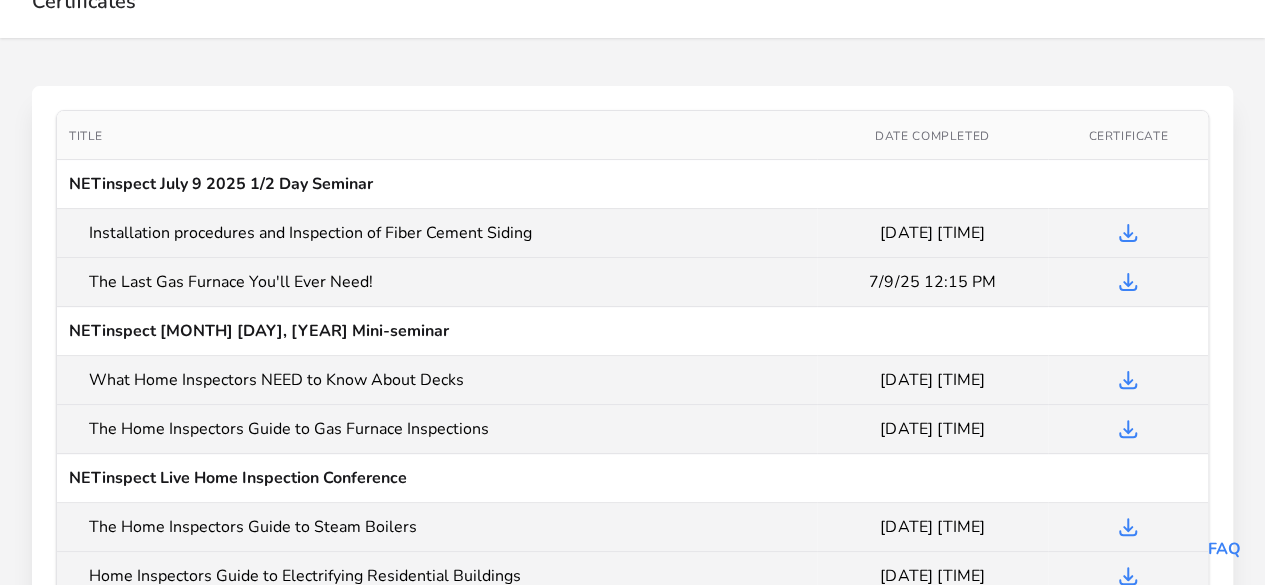 drag, startPoint x: 1067, startPoint y: 315, endPoint x: 1050, endPoint y: 328, distance: 21.400934 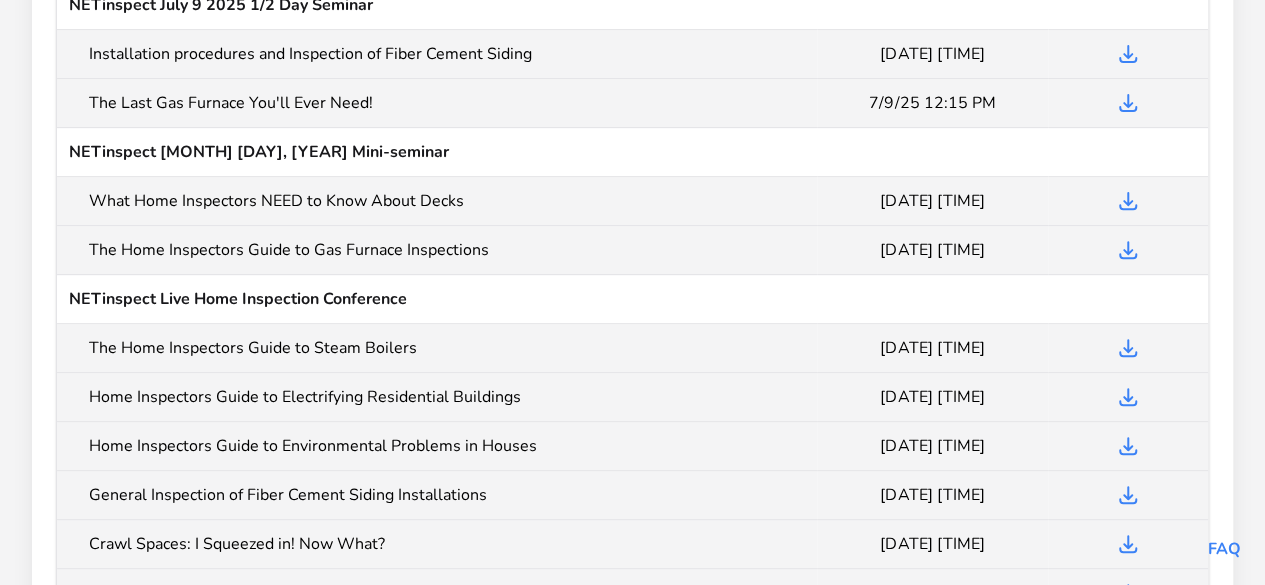 scroll, scrollTop: 379, scrollLeft: 0, axis: vertical 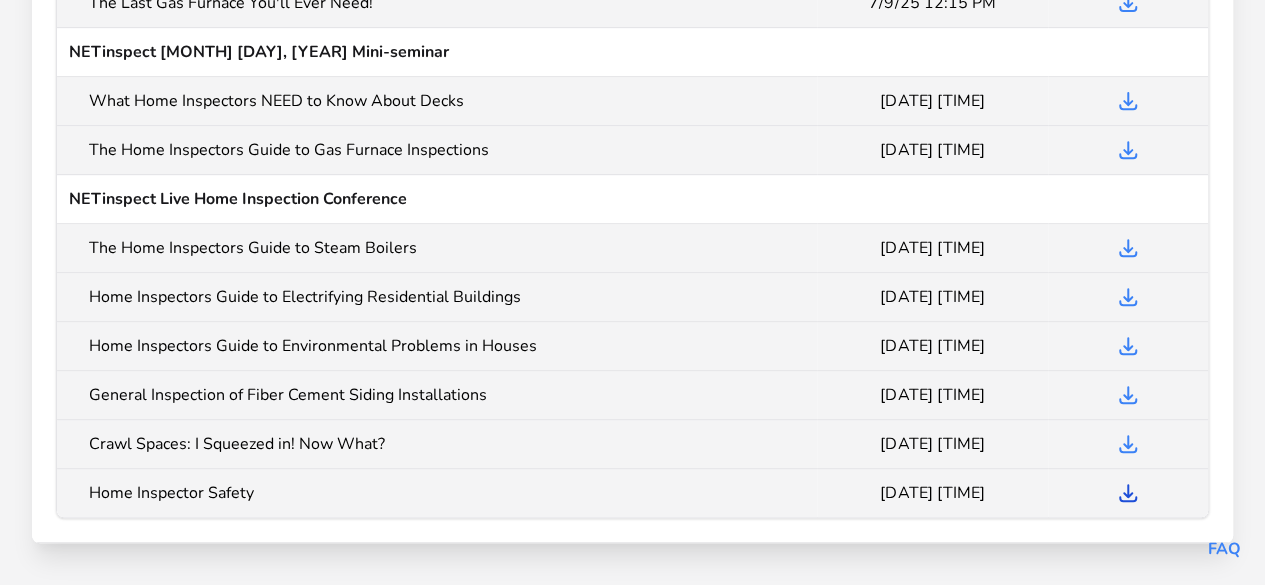 click at bounding box center [1128, 493] 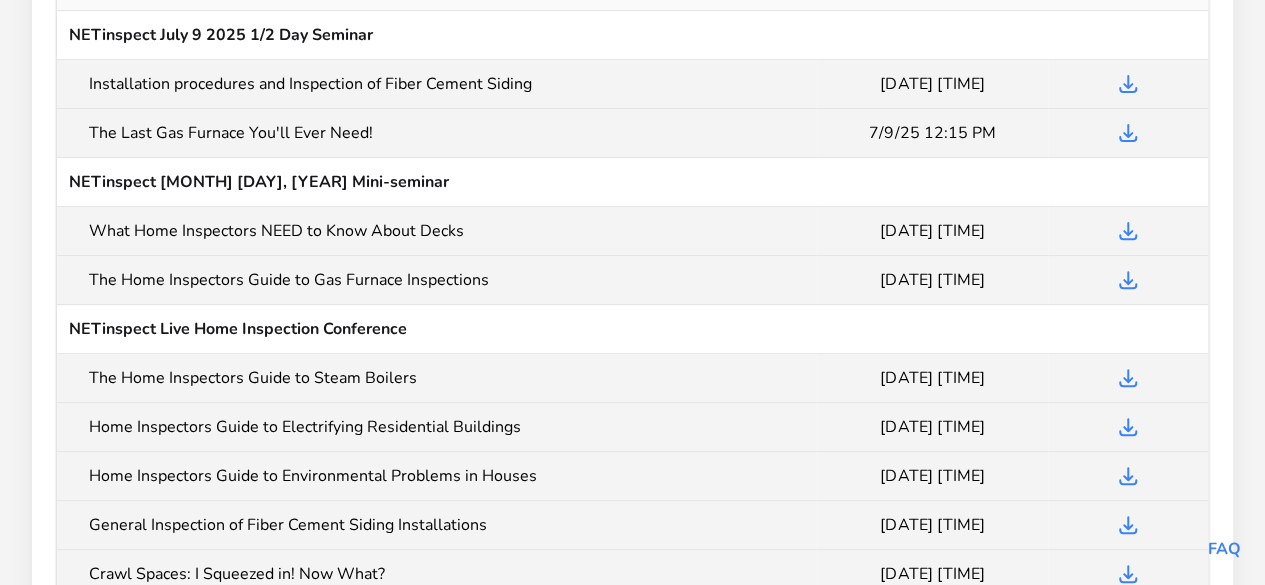 scroll, scrollTop: 279, scrollLeft: 0, axis: vertical 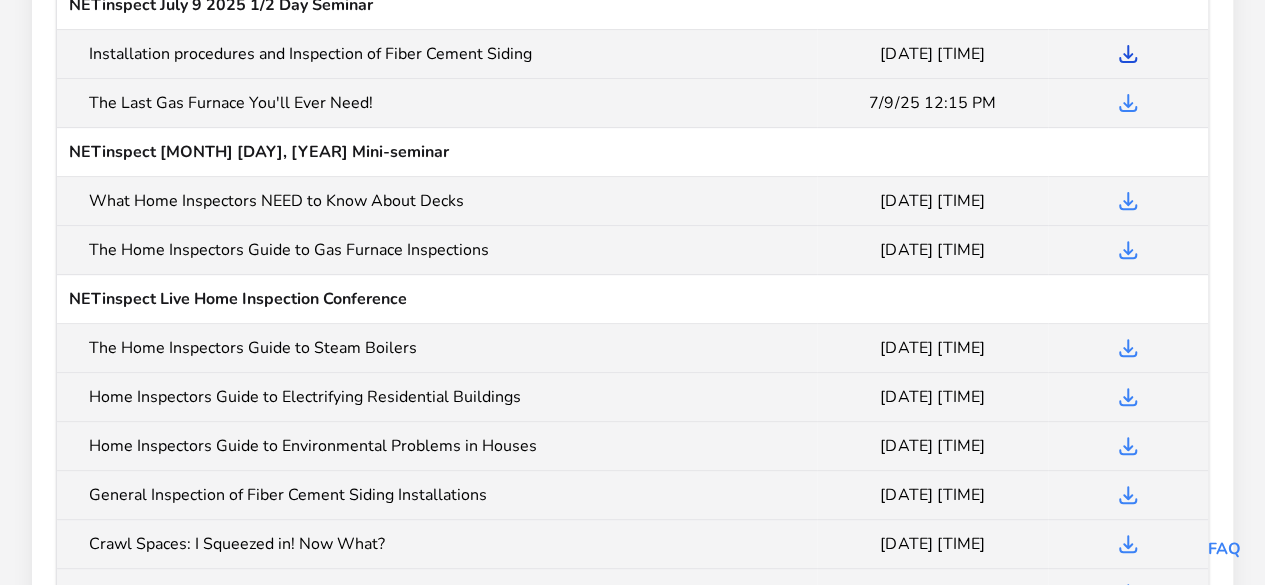 click on "Download Certificate" at bounding box center [1128, 54] 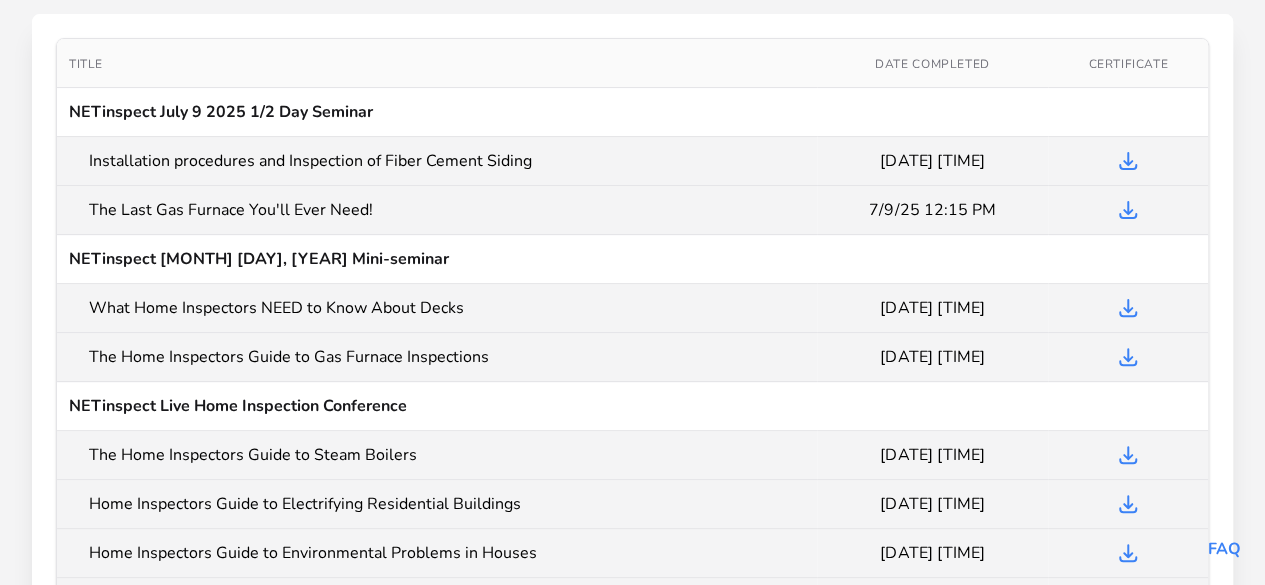 scroll, scrollTop: 0, scrollLeft: 0, axis: both 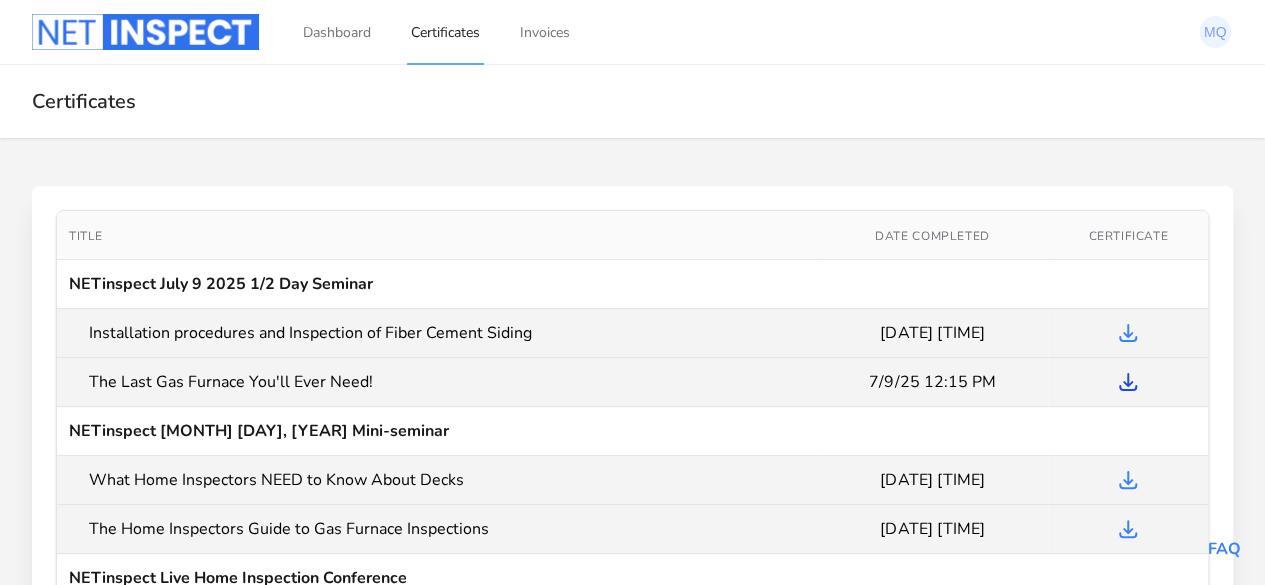 click on "Download Certificate" at bounding box center [1128, 382] 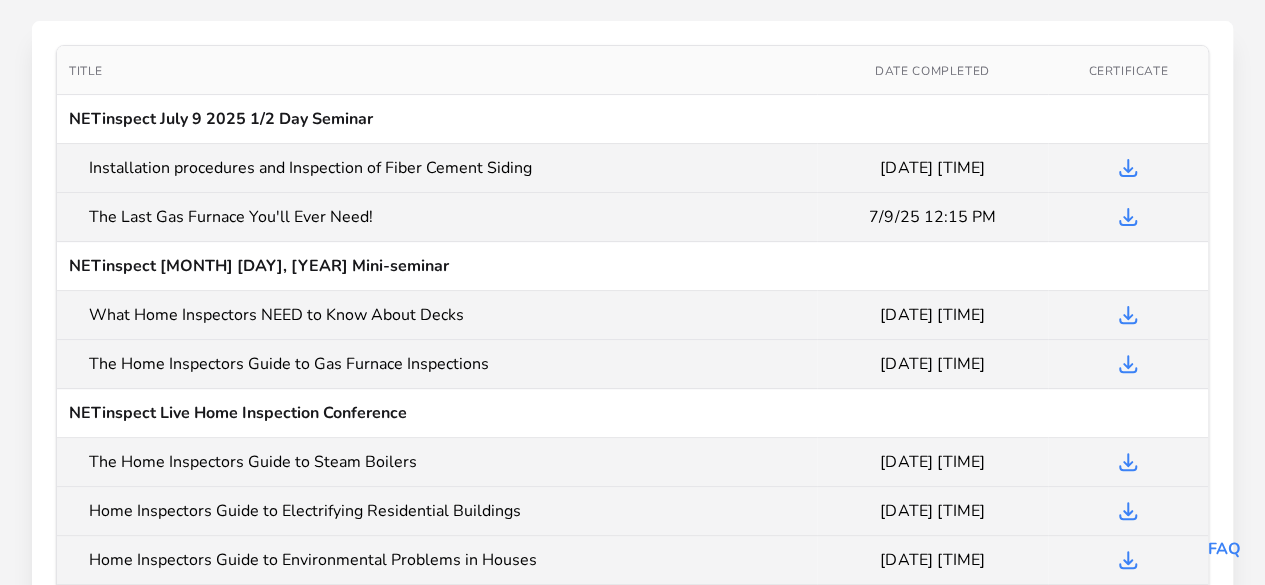 scroll, scrollTop: 200, scrollLeft: 0, axis: vertical 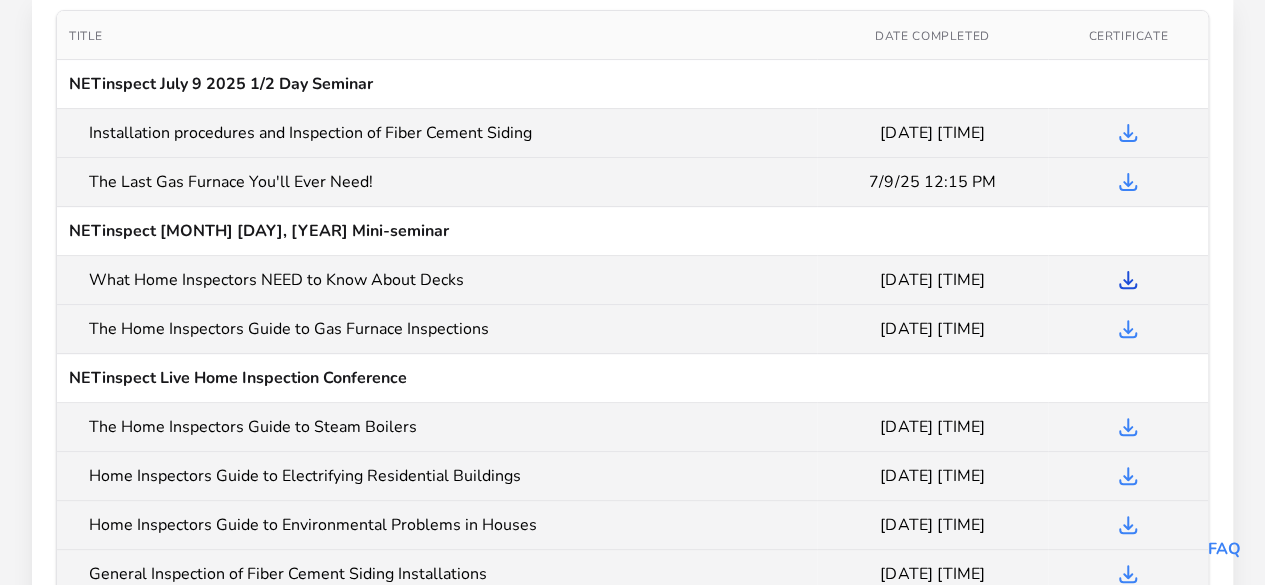 click on "Download Certificate" at bounding box center [1128, 280] 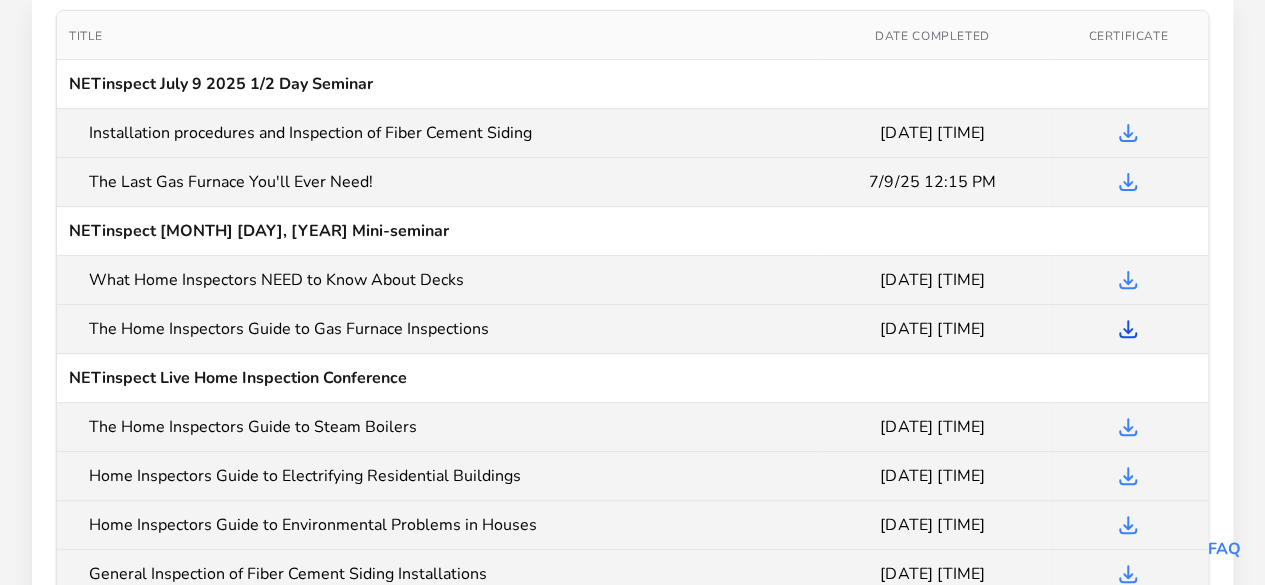 click on "Download Certificate" at bounding box center (1128, 329) 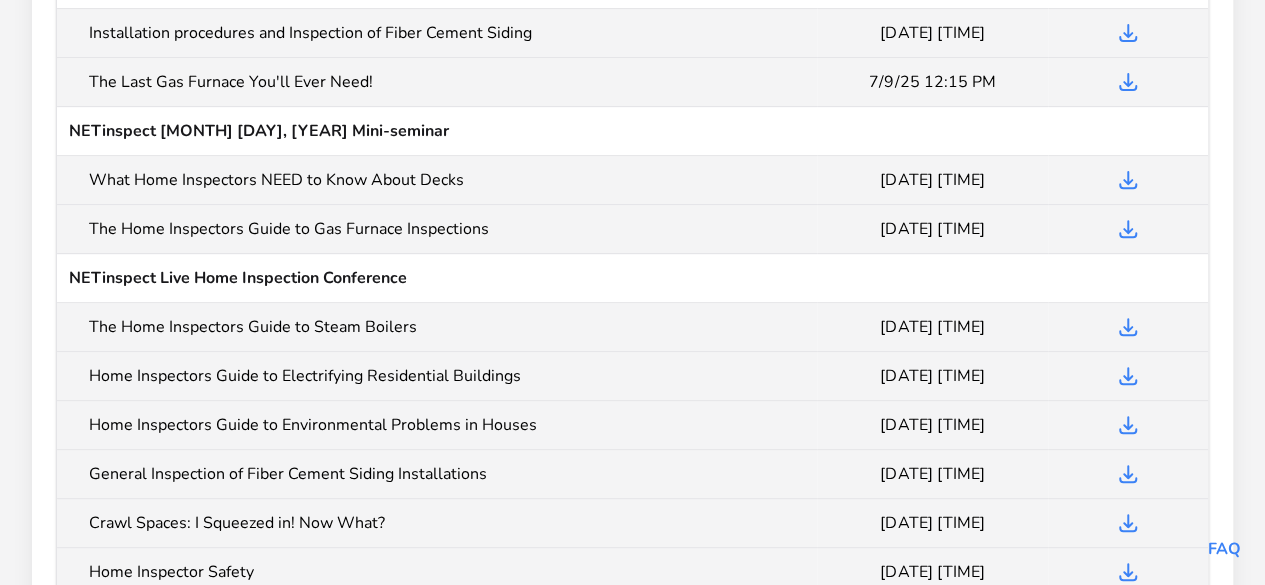 scroll, scrollTop: 379, scrollLeft: 0, axis: vertical 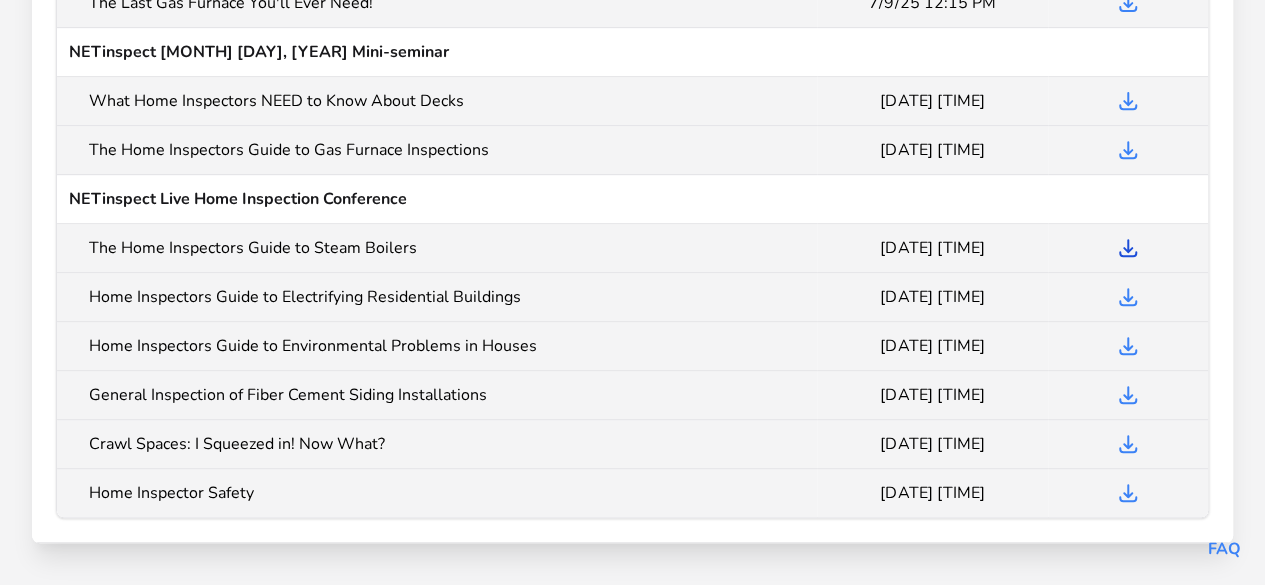 click on "Download Certificate" at bounding box center [1128, 248] 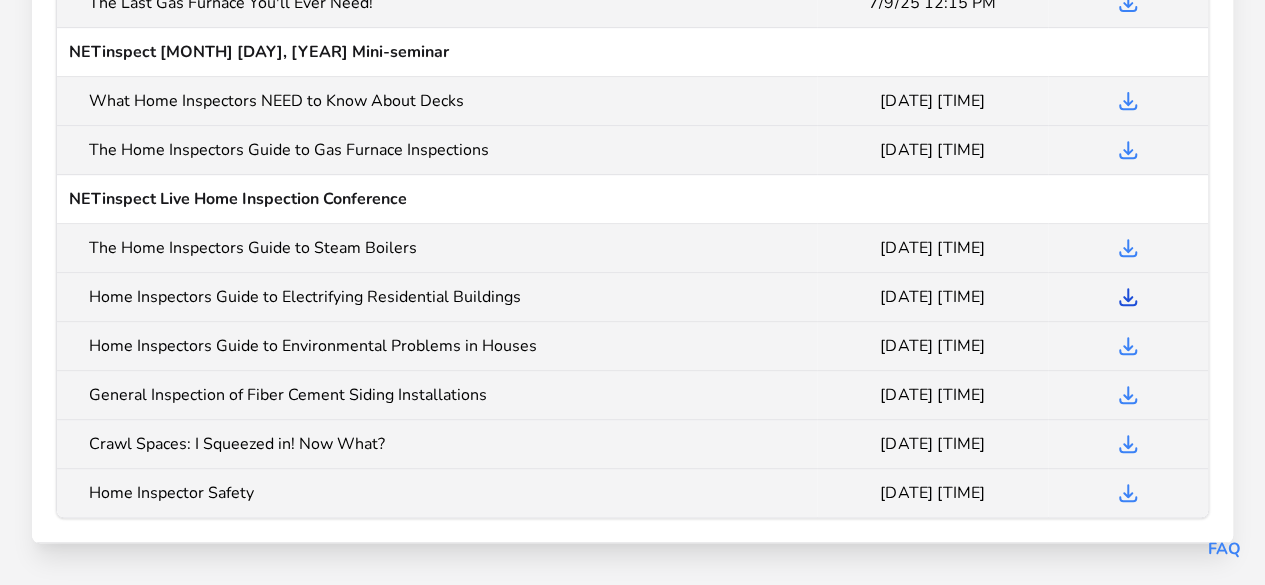 click on "Download Certificate" at bounding box center (1128, 297) 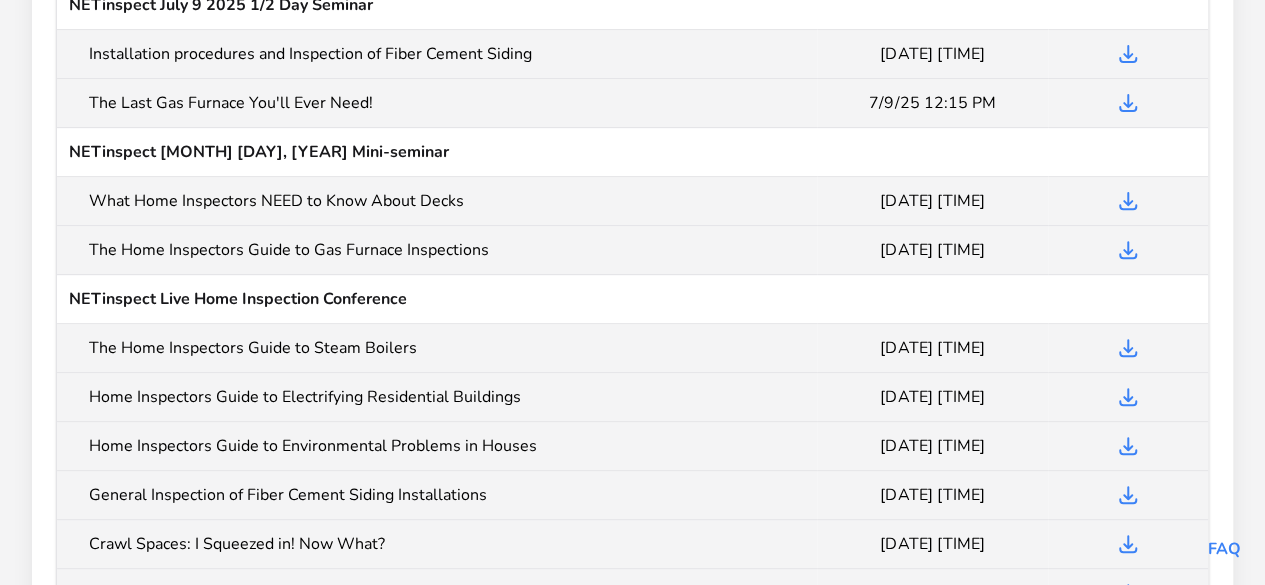 scroll, scrollTop: 379, scrollLeft: 0, axis: vertical 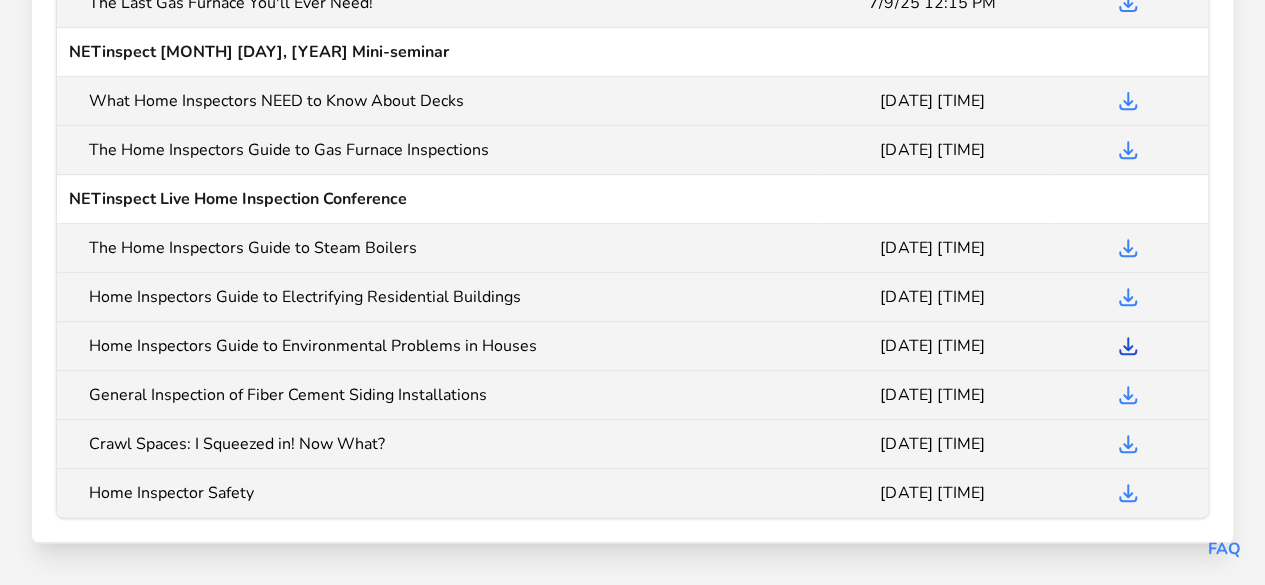 click on "Download Certificate" at bounding box center [1128, 346] 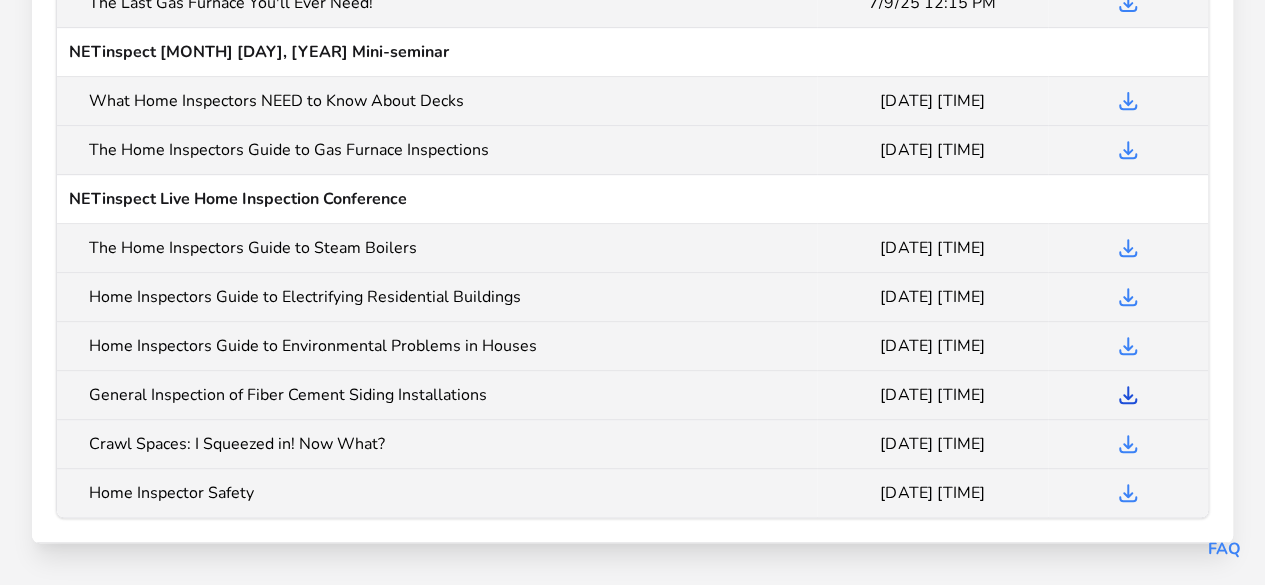 click on "Download Certificate" at bounding box center [1128, 395] 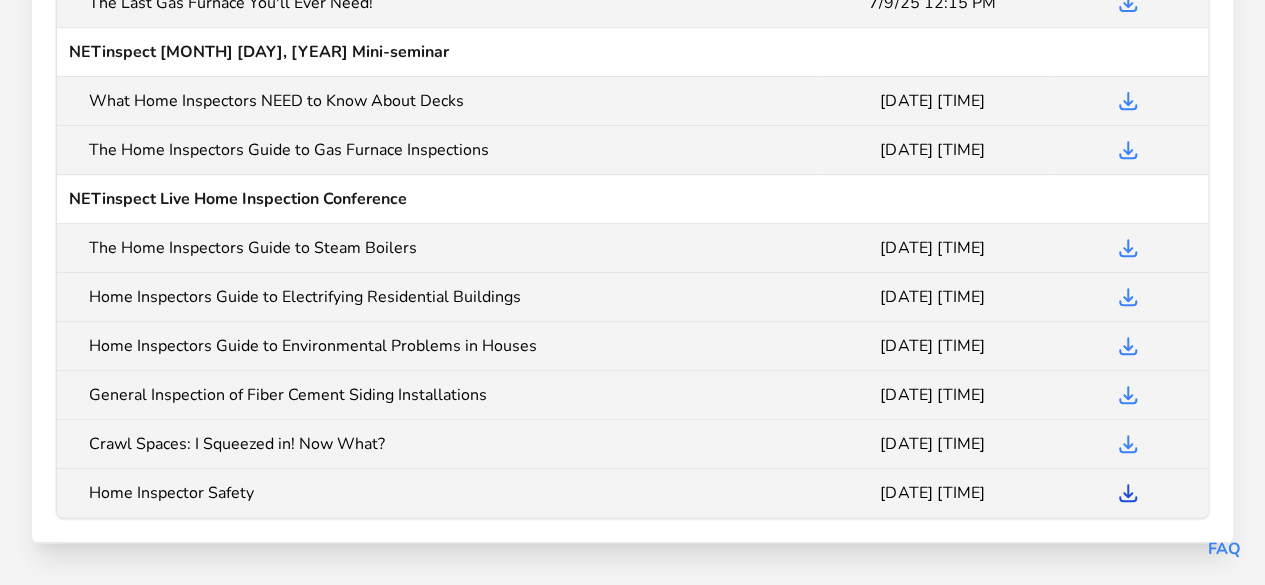 click on "Download Certificate" at bounding box center (1128, 493) 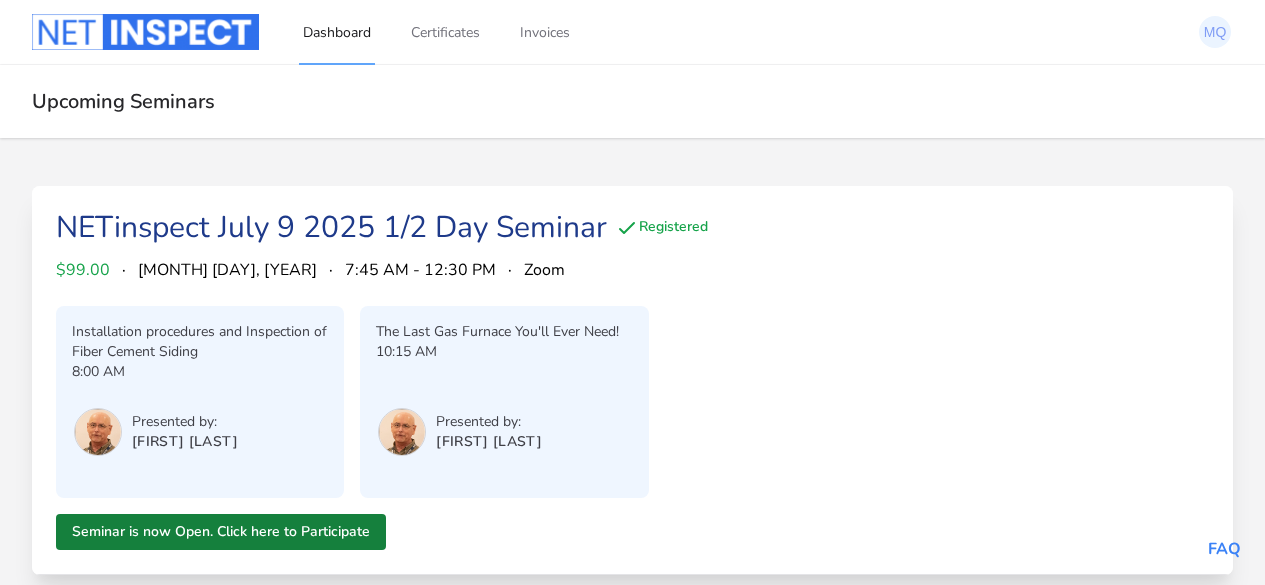 scroll, scrollTop: 36, scrollLeft: 0, axis: vertical 